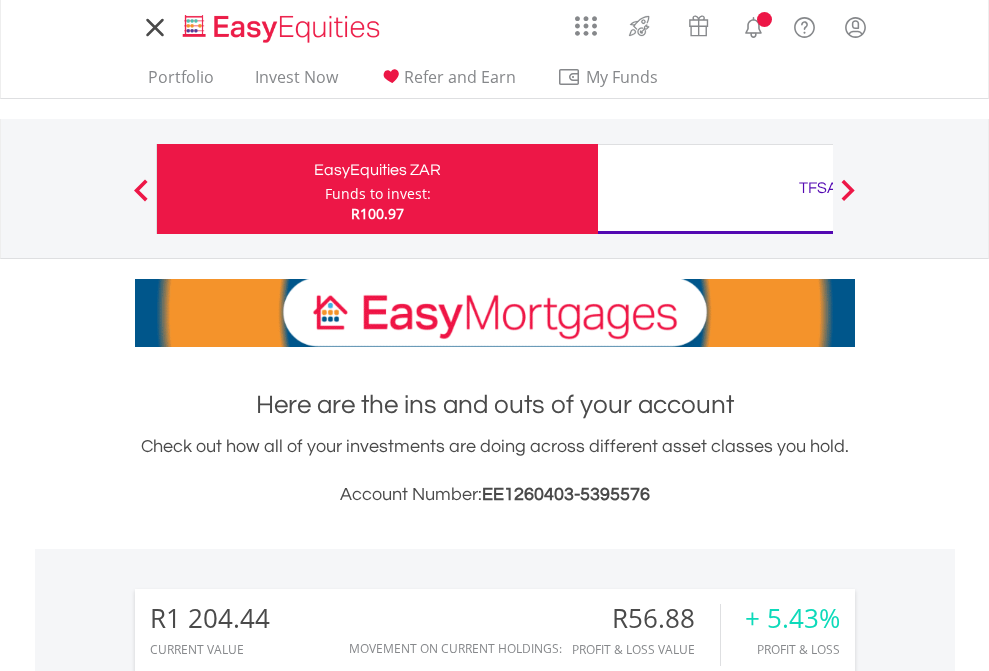 scroll, scrollTop: 0, scrollLeft: 0, axis: both 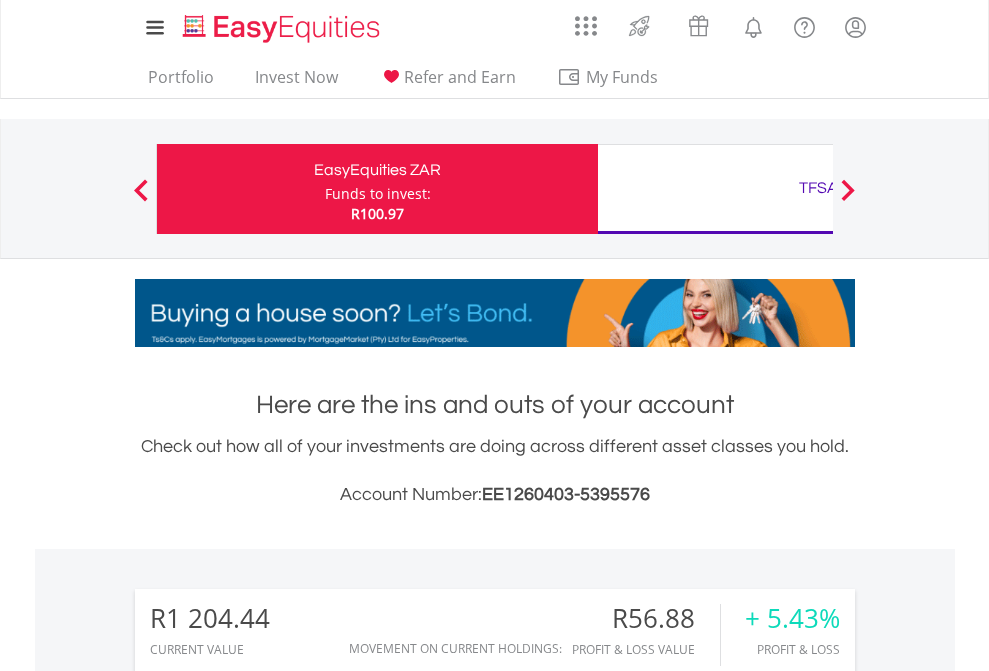 click on "Funds to invest:" at bounding box center [378, 194] 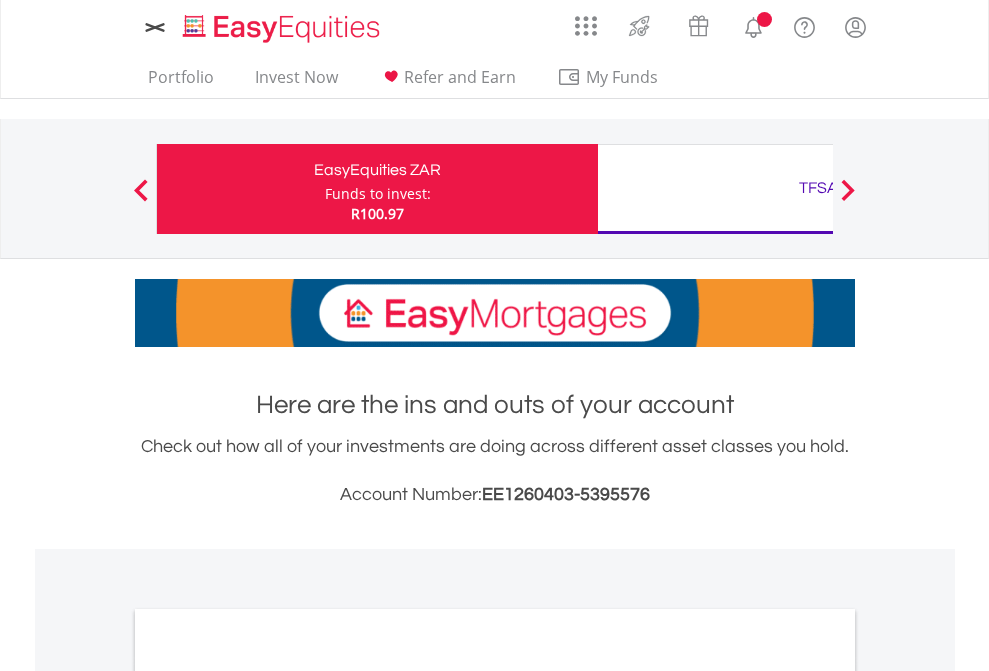 scroll, scrollTop: 0, scrollLeft: 0, axis: both 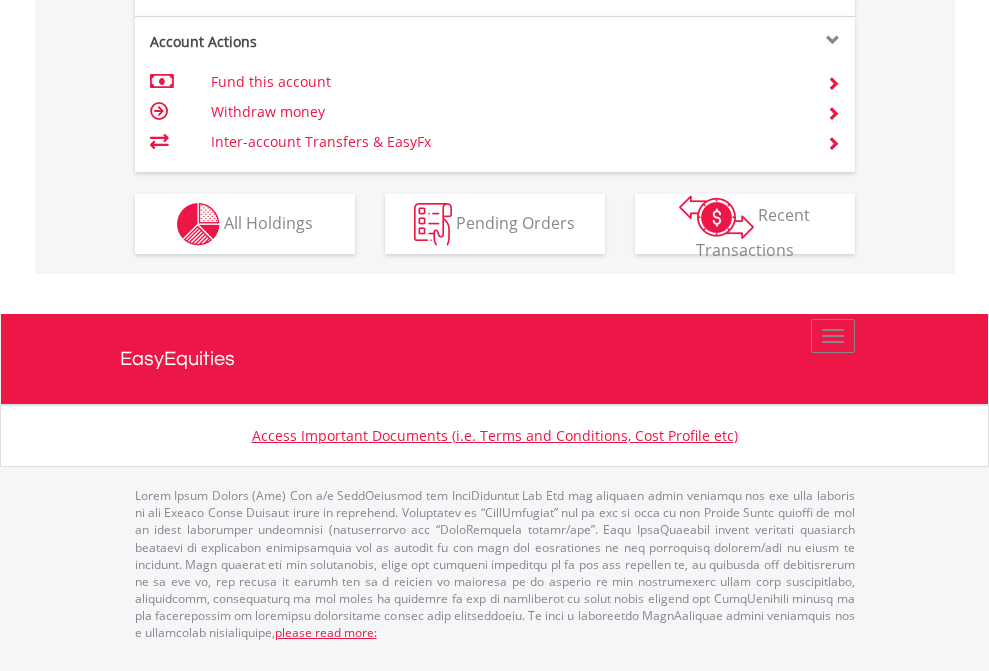 click on "Investment types" at bounding box center (706, -337) 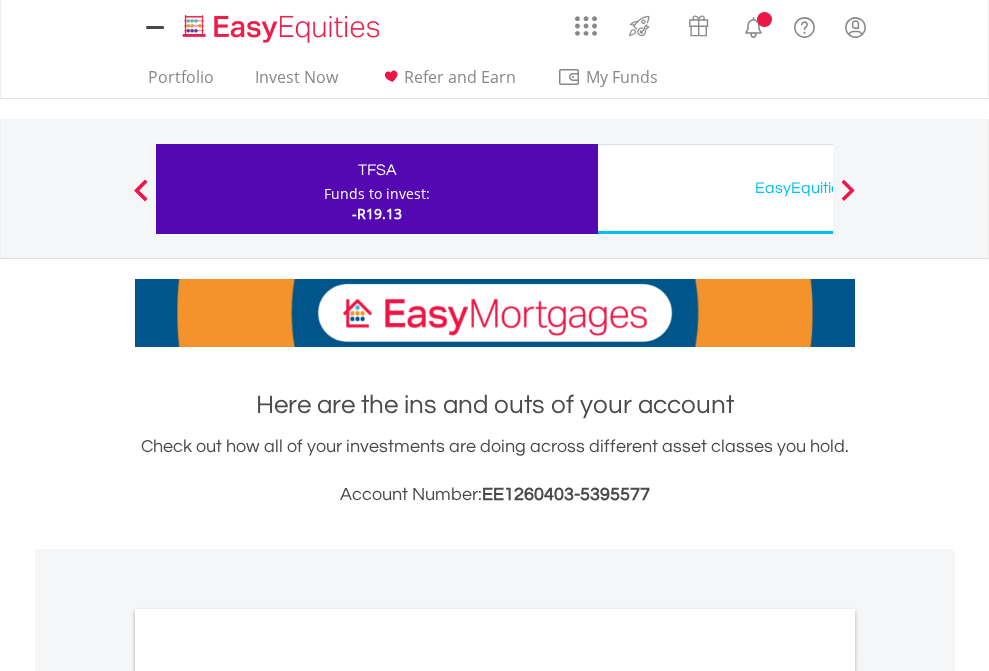 scroll, scrollTop: 0, scrollLeft: 0, axis: both 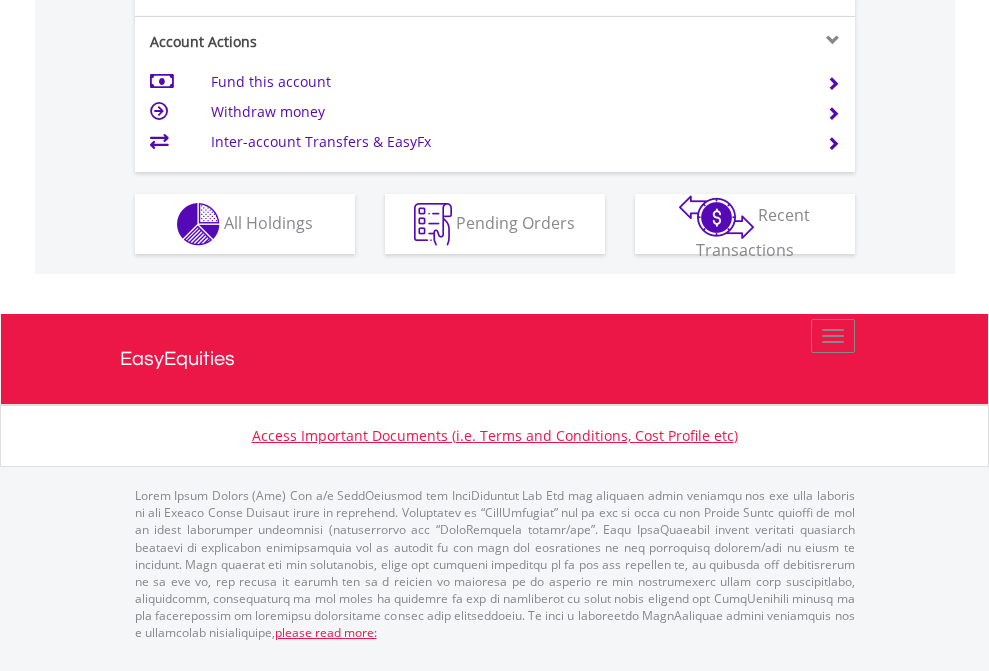 click on "Investment types" at bounding box center [706, -337] 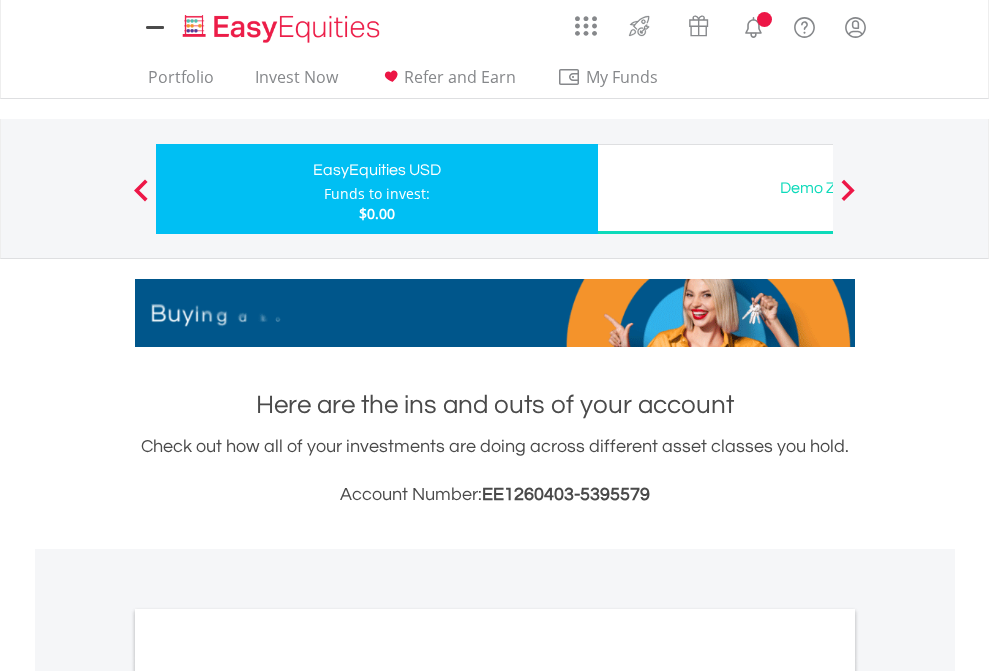 scroll, scrollTop: 0, scrollLeft: 0, axis: both 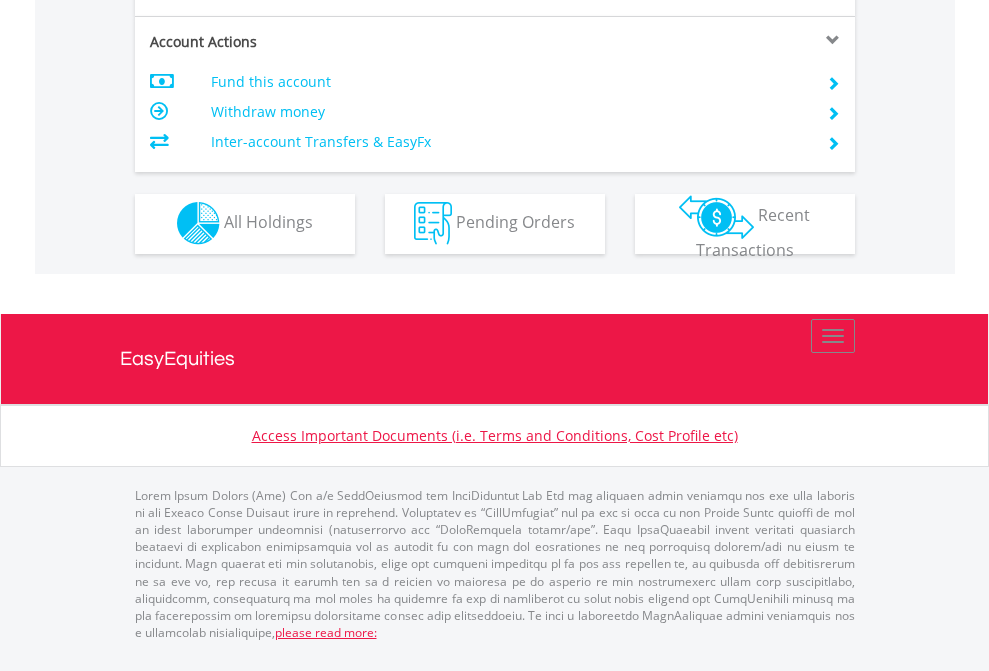 click on "Investment types" at bounding box center (706, -353) 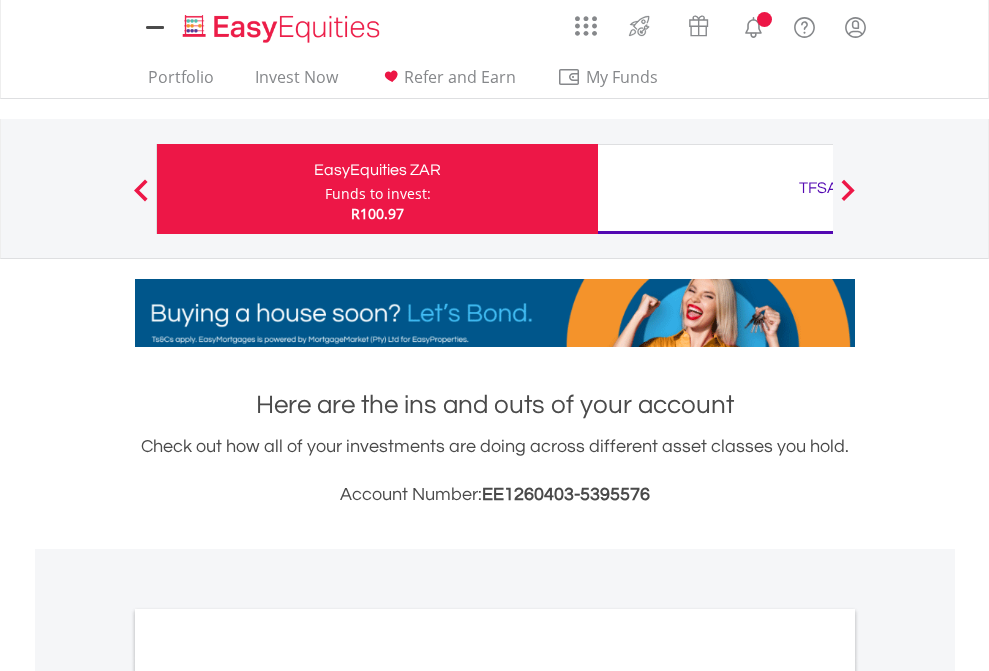 scroll, scrollTop: 0, scrollLeft: 0, axis: both 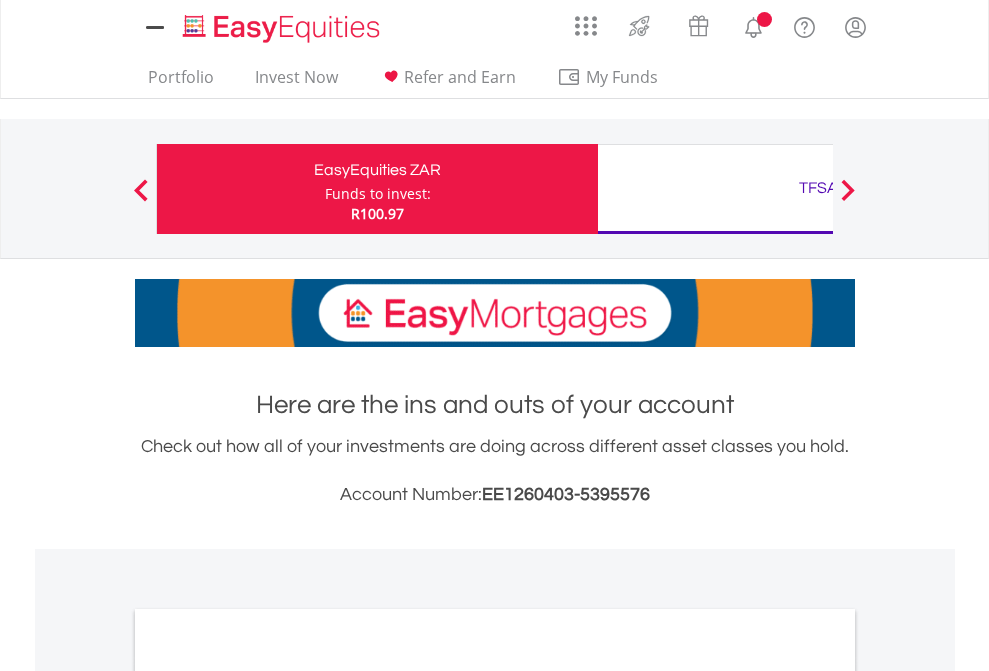click on "All Holdings" at bounding box center (268, 1096) 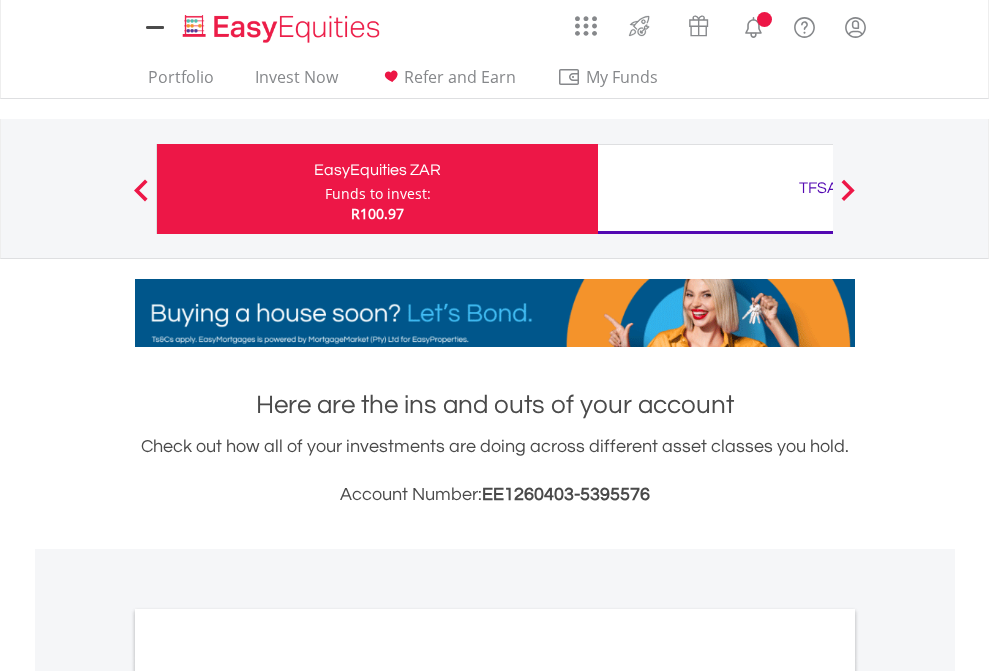 scroll, scrollTop: 1202, scrollLeft: 0, axis: vertical 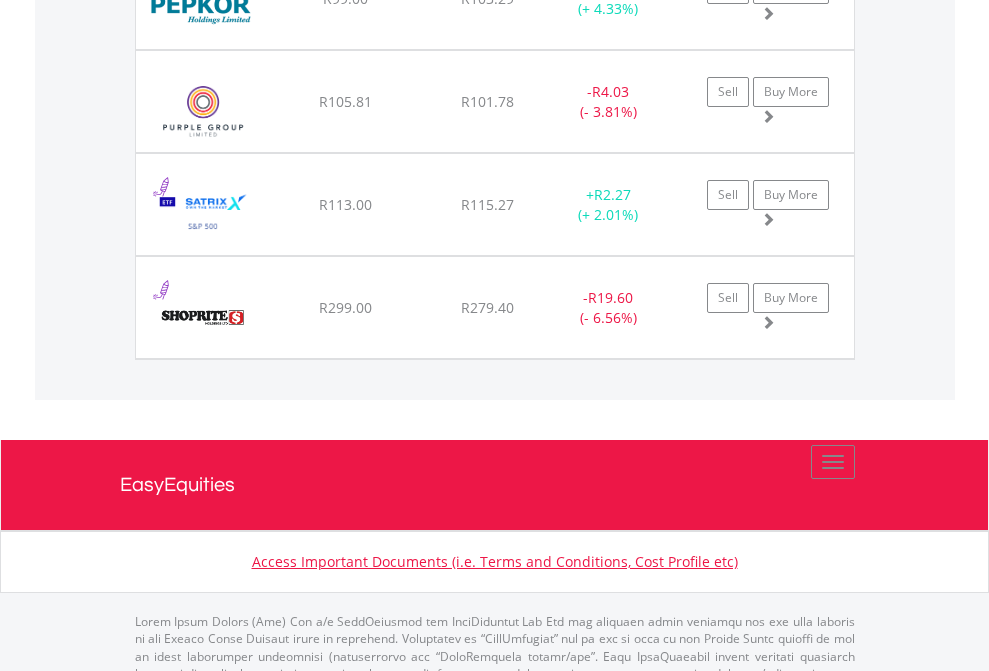 click on "TFSA" at bounding box center (818, -2156) 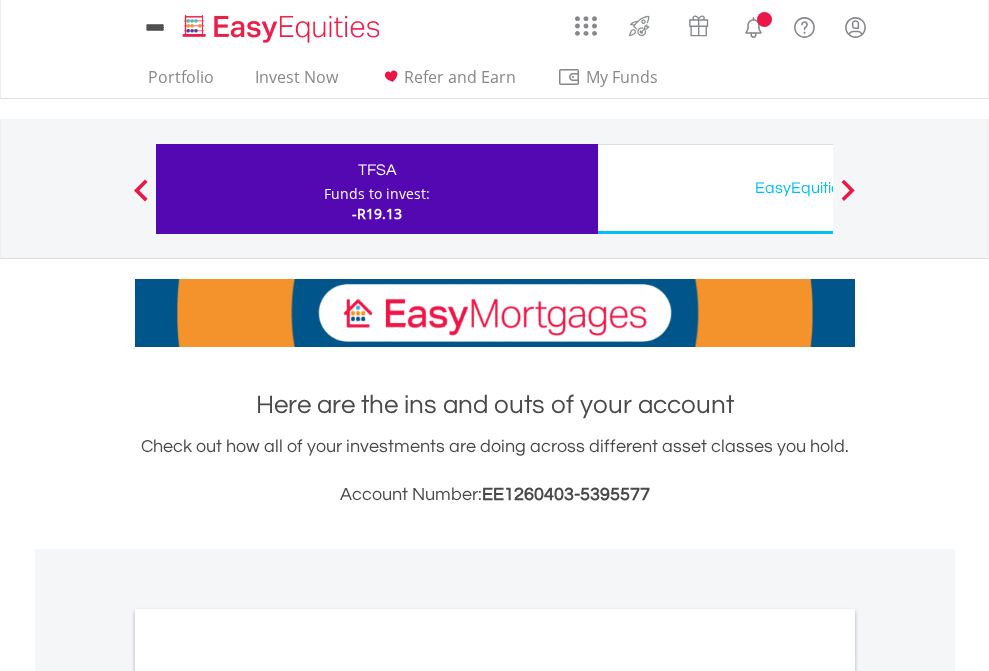 scroll, scrollTop: 1202, scrollLeft: 0, axis: vertical 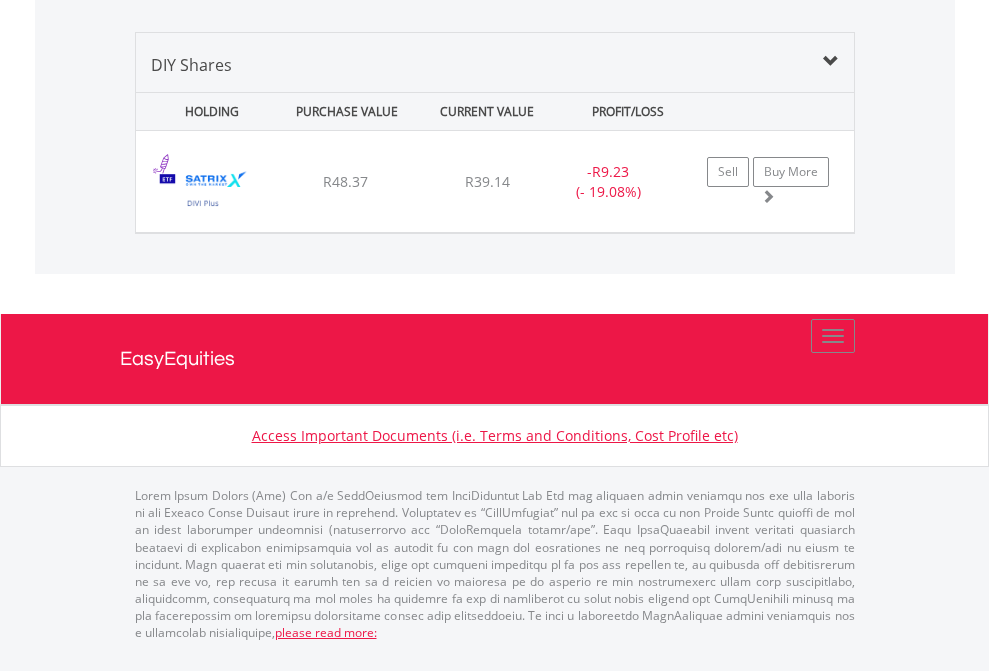 click on "EasyEquities USD" at bounding box center (818, -968) 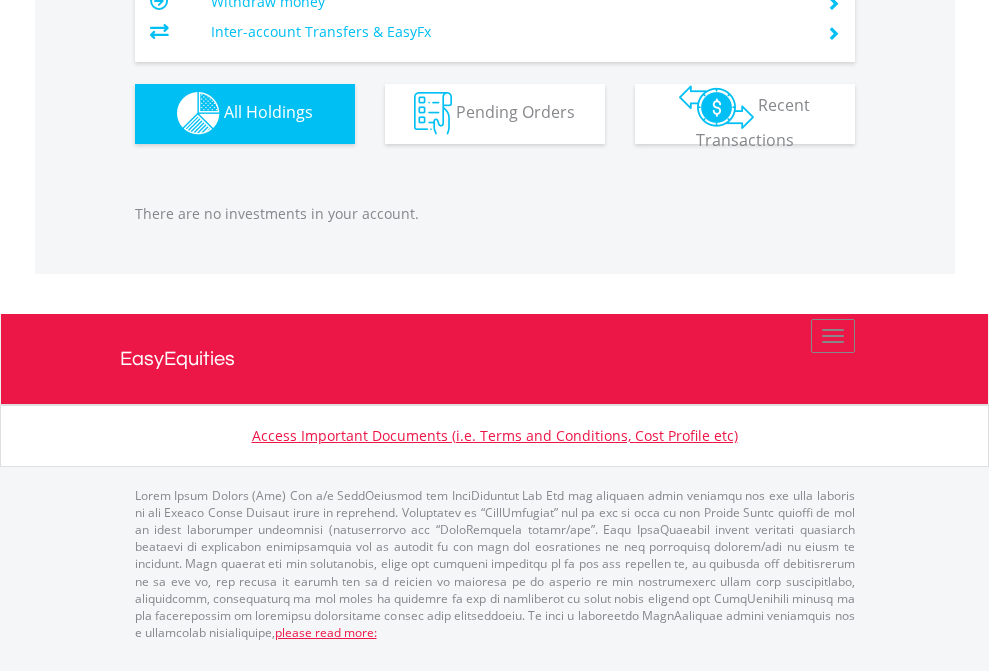 scroll, scrollTop: 1980, scrollLeft: 0, axis: vertical 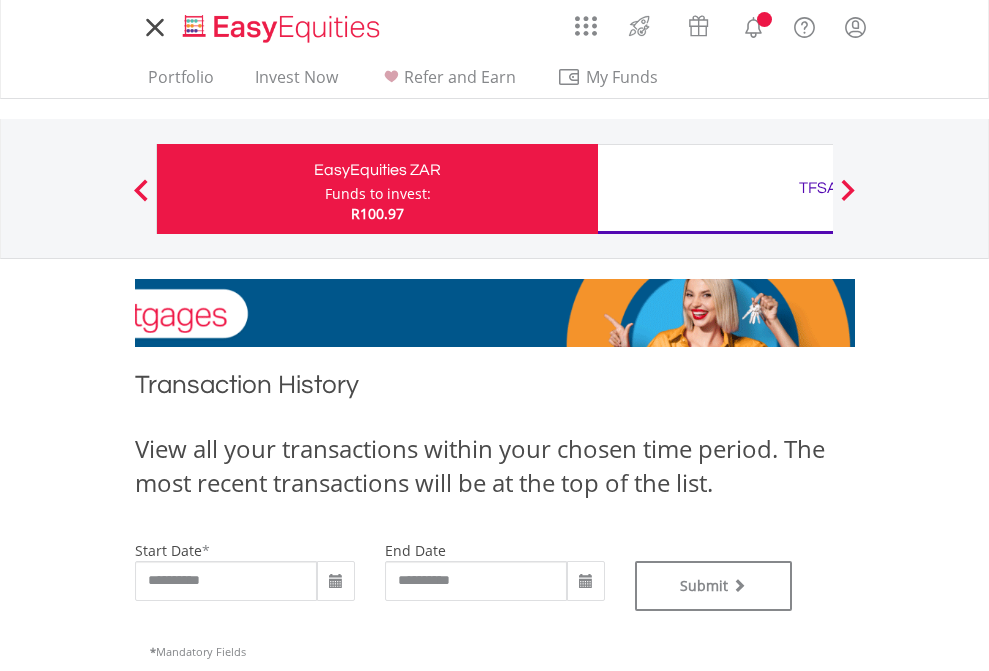 type on "**********" 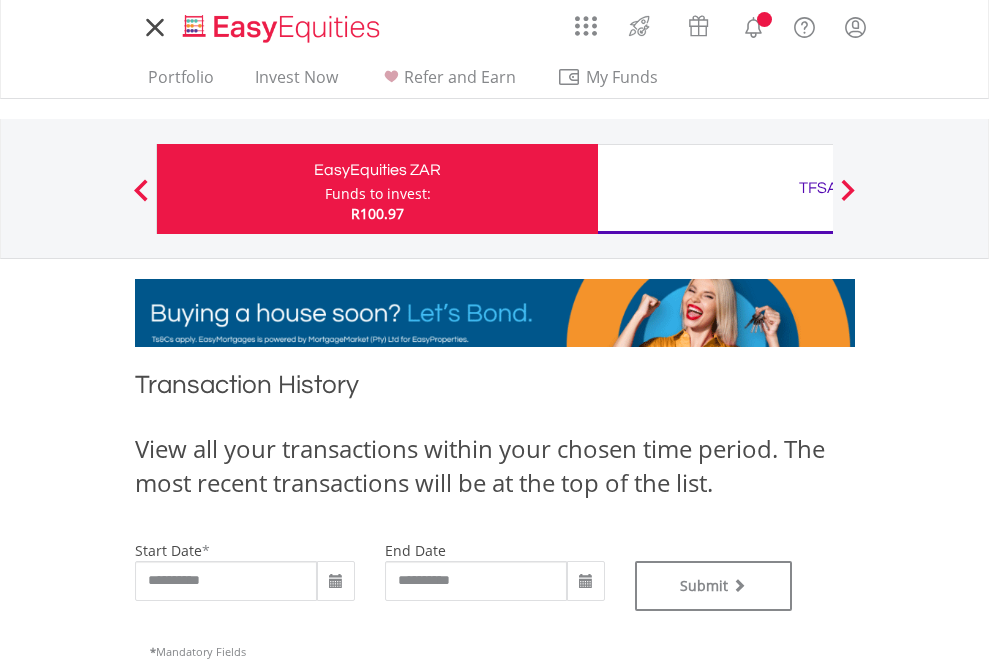type on "**********" 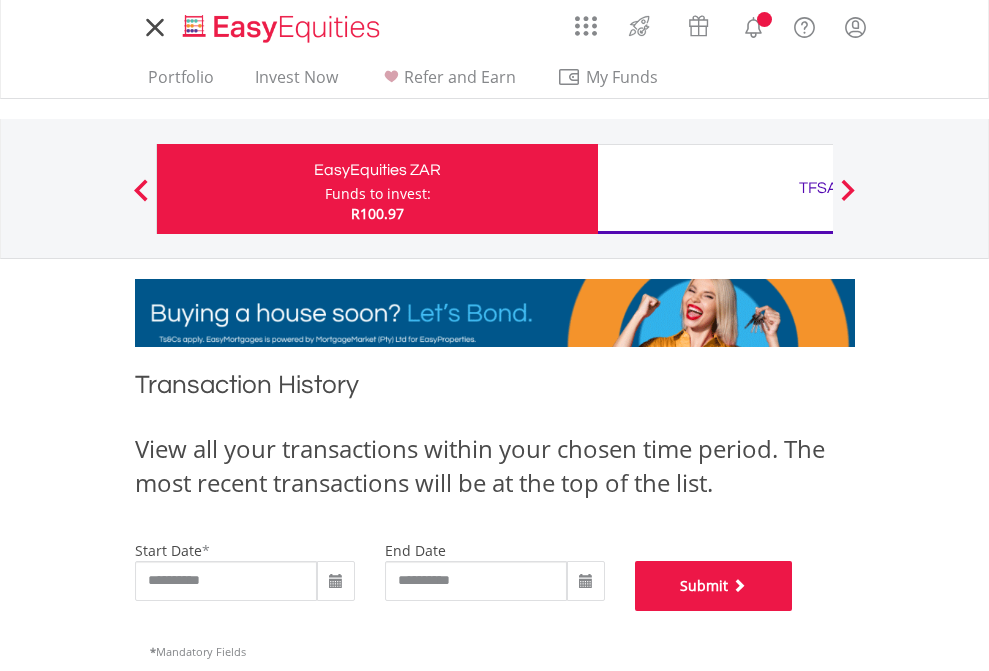click on "Submit" at bounding box center (714, 586) 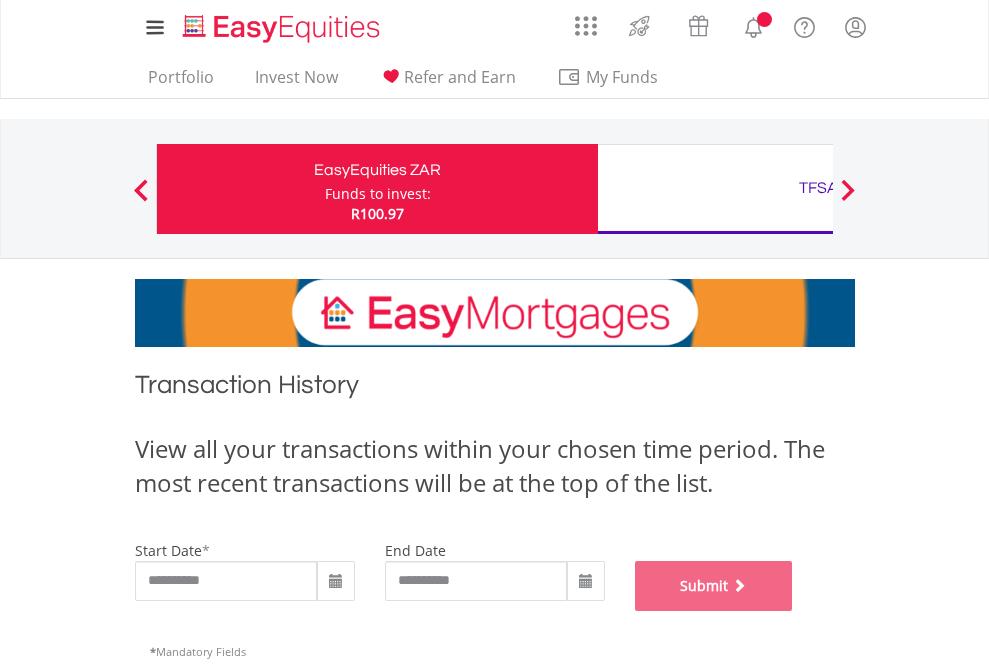 scroll, scrollTop: 811, scrollLeft: 0, axis: vertical 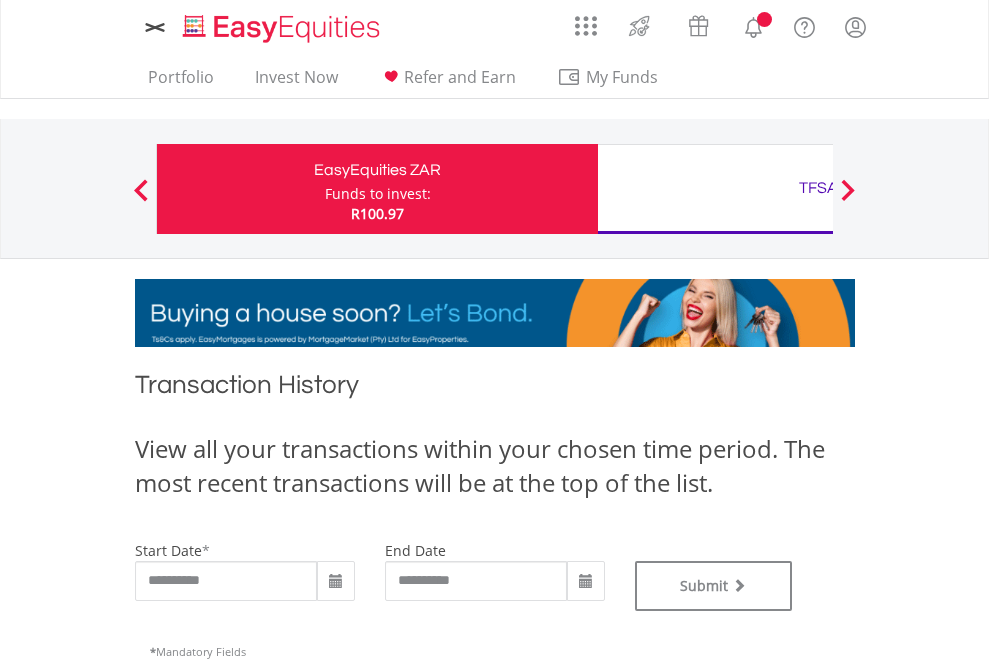 click on "TFSA" at bounding box center (818, 188) 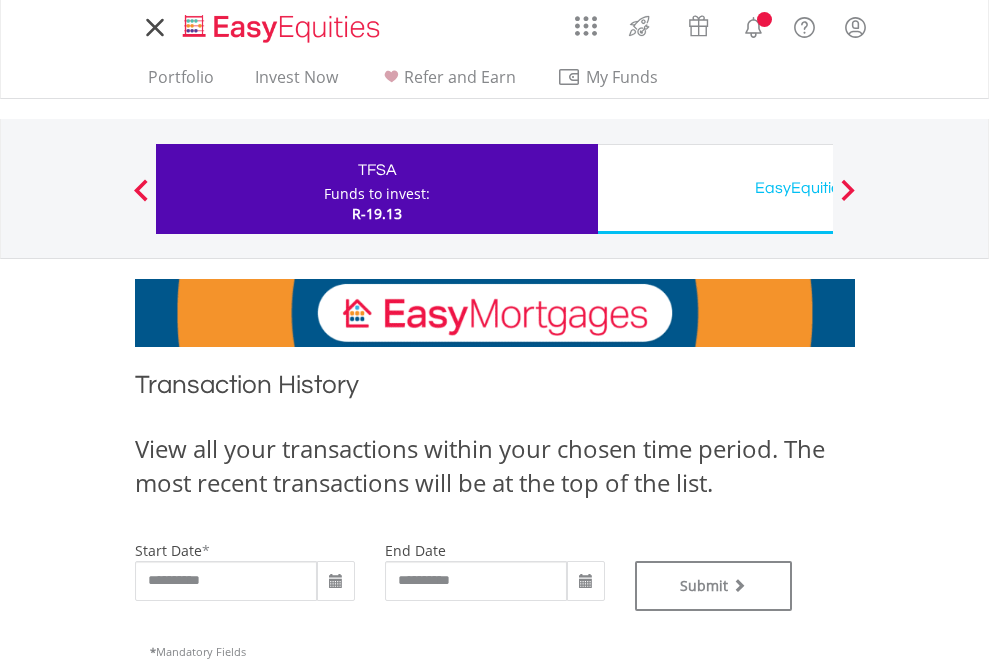 scroll, scrollTop: 0, scrollLeft: 0, axis: both 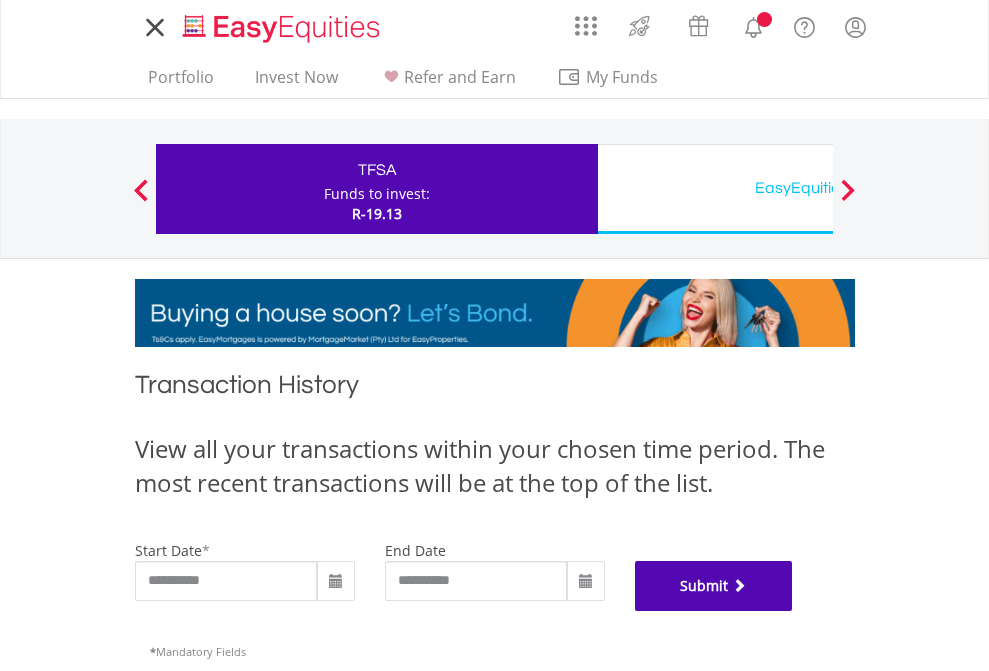 click on "Submit" at bounding box center (714, 586) 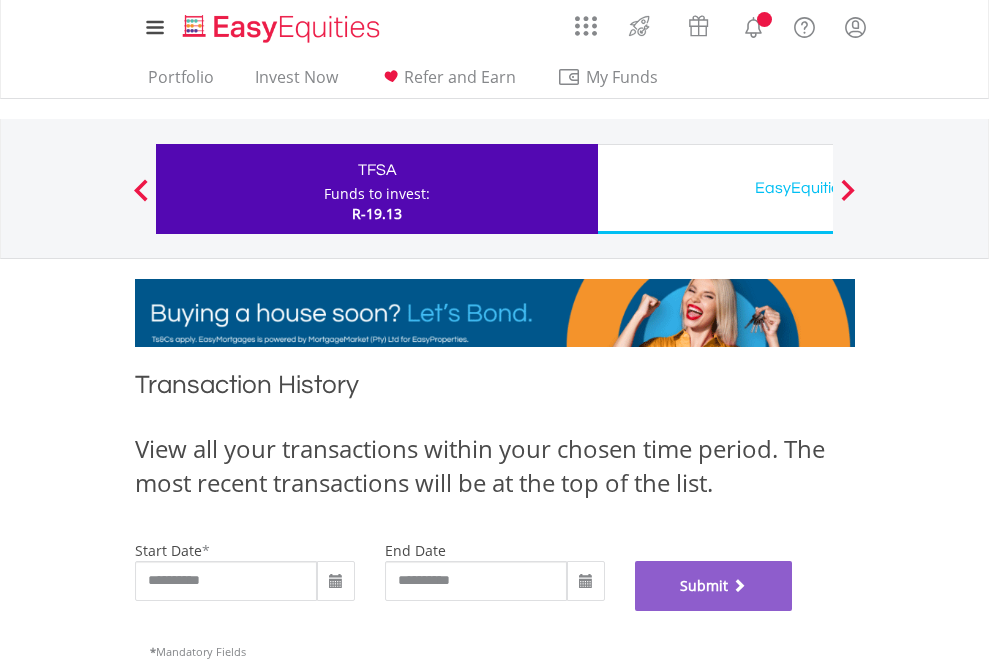 scroll, scrollTop: 811, scrollLeft: 0, axis: vertical 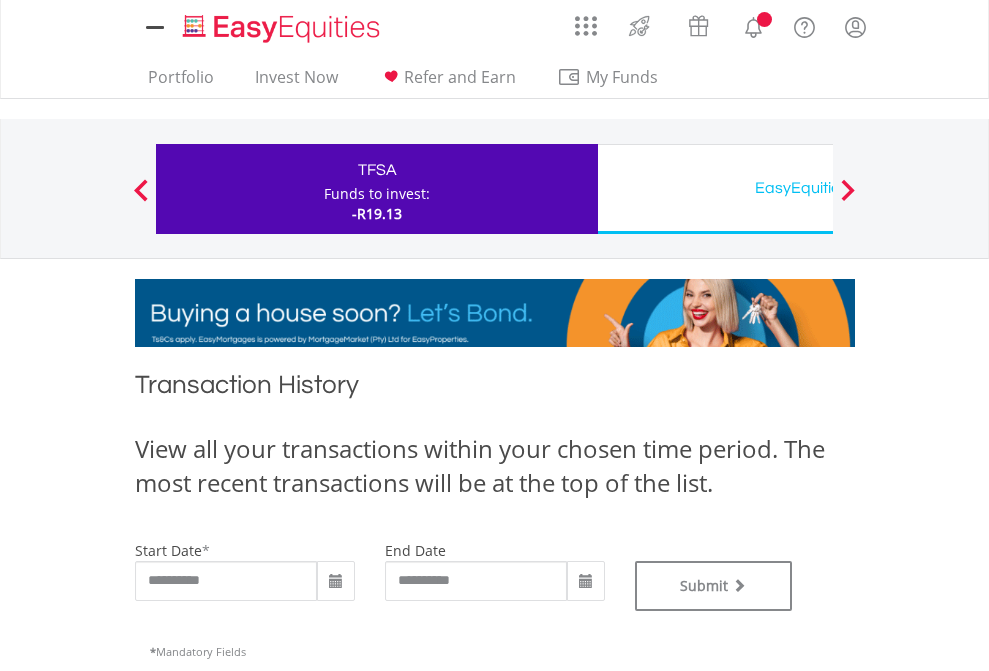 click on "EasyEquities USD" at bounding box center (818, 188) 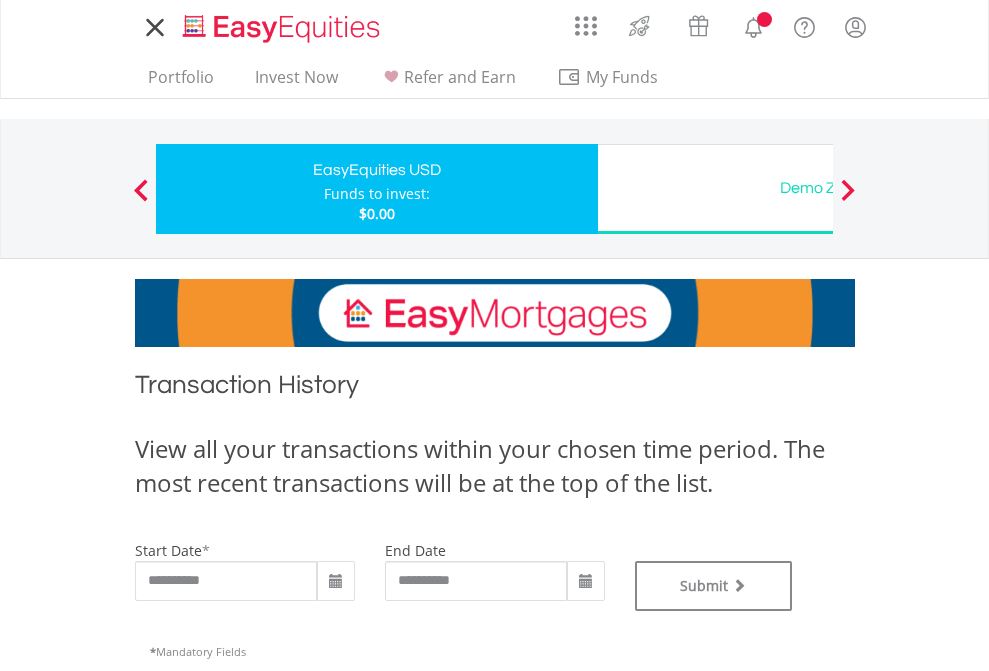 scroll, scrollTop: 0, scrollLeft: 0, axis: both 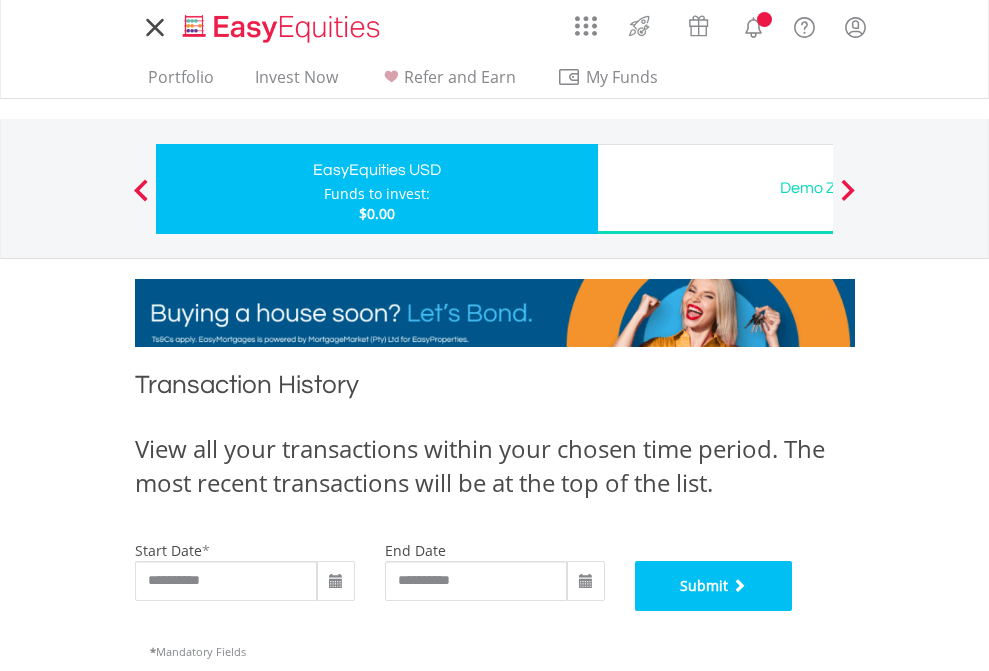 click on "Submit" at bounding box center [714, 586] 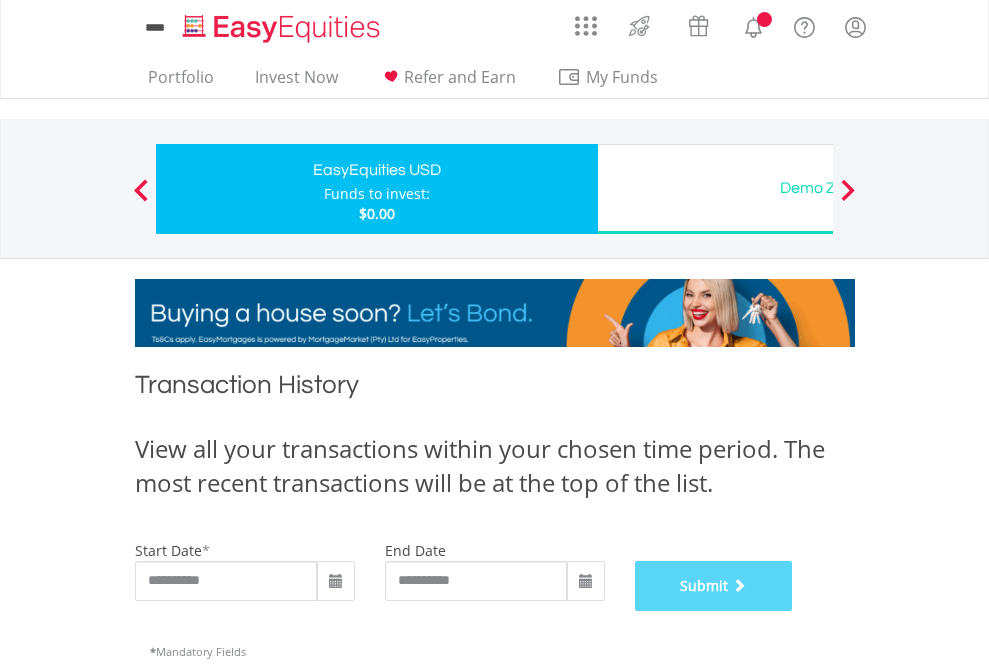 scroll, scrollTop: 811, scrollLeft: 0, axis: vertical 